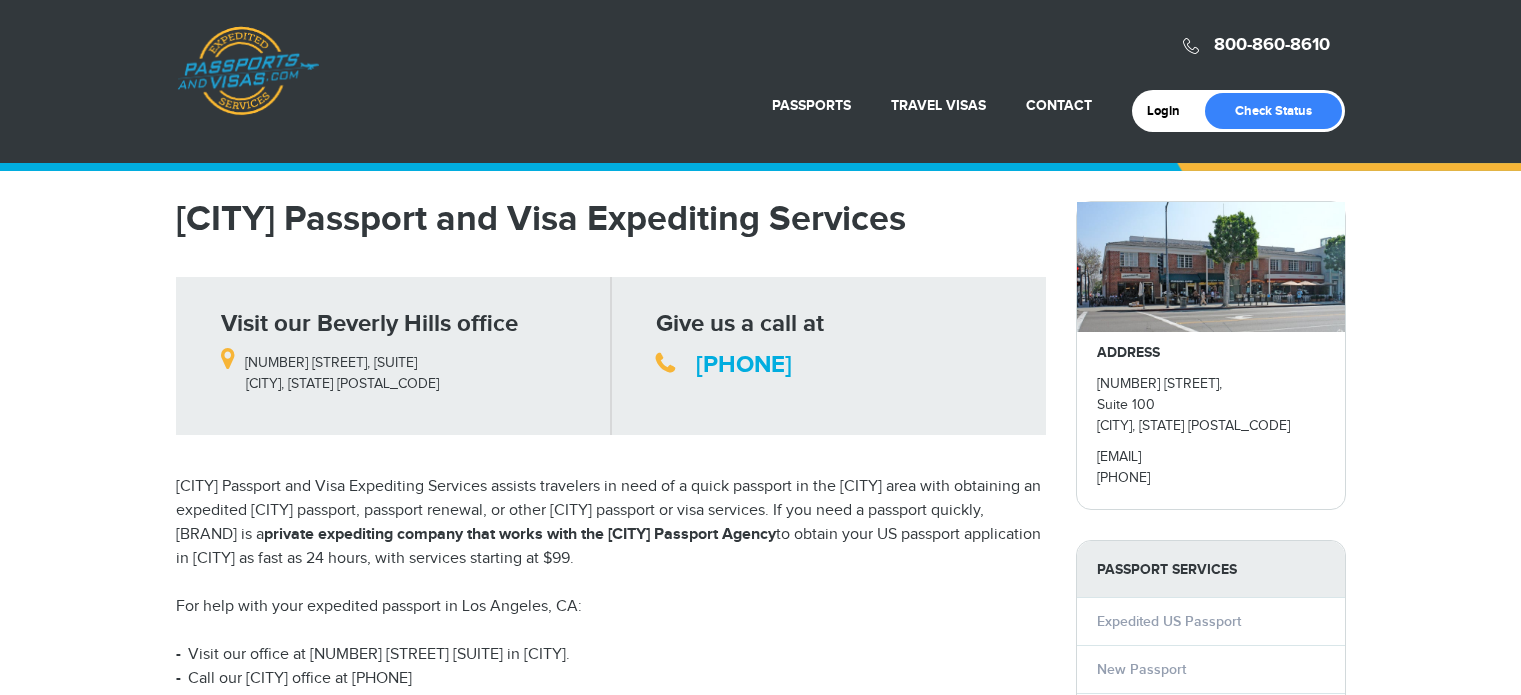 scroll, scrollTop: 0, scrollLeft: 0, axis: both 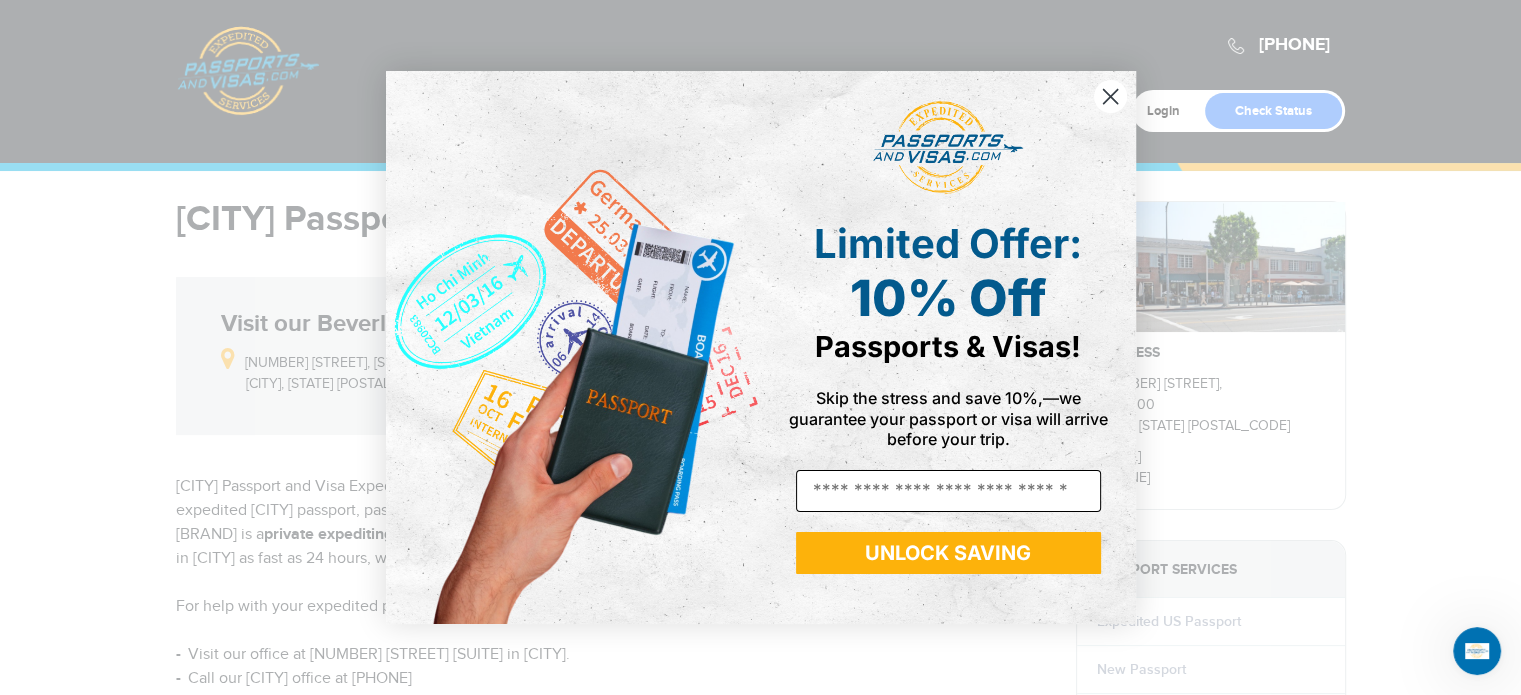 click on "Email" at bounding box center [948, 491] 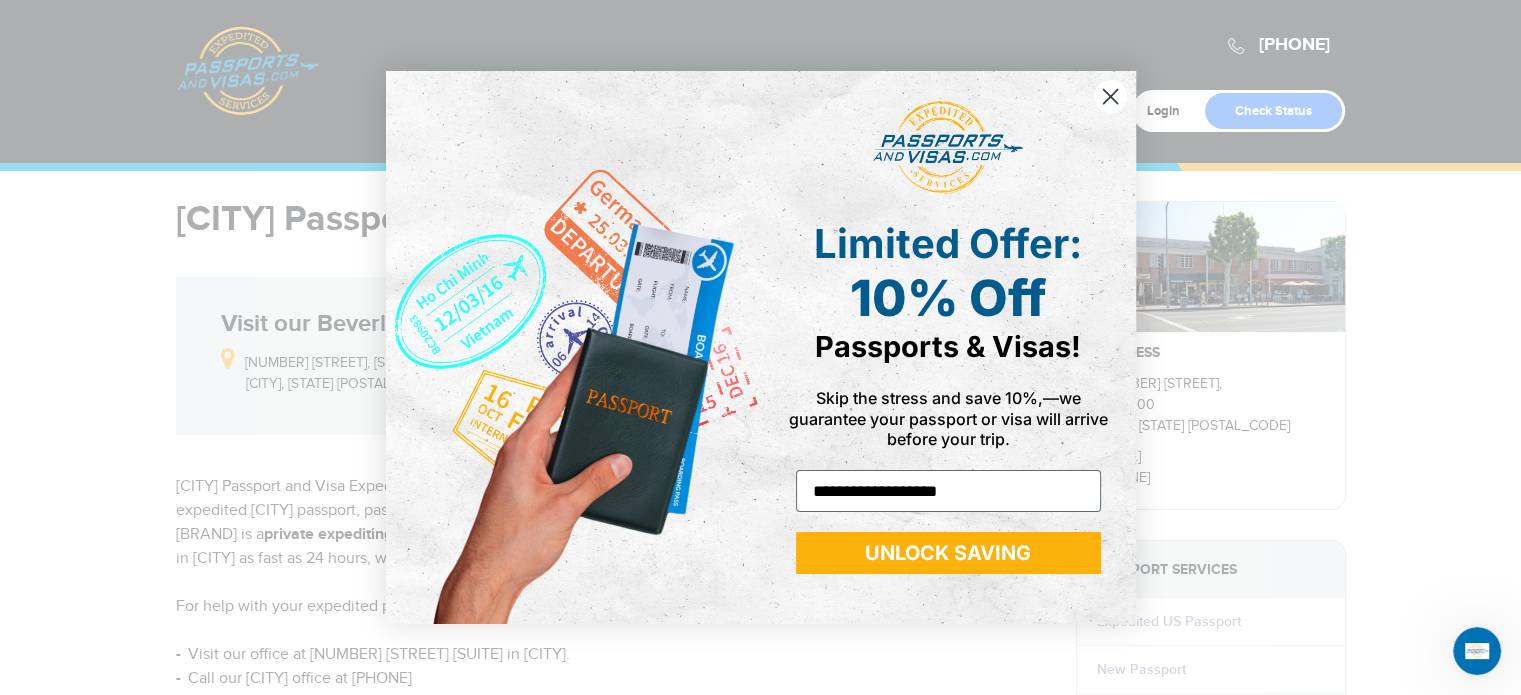 click on "UNLOCK SAVING" at bounding box center [948, 553] 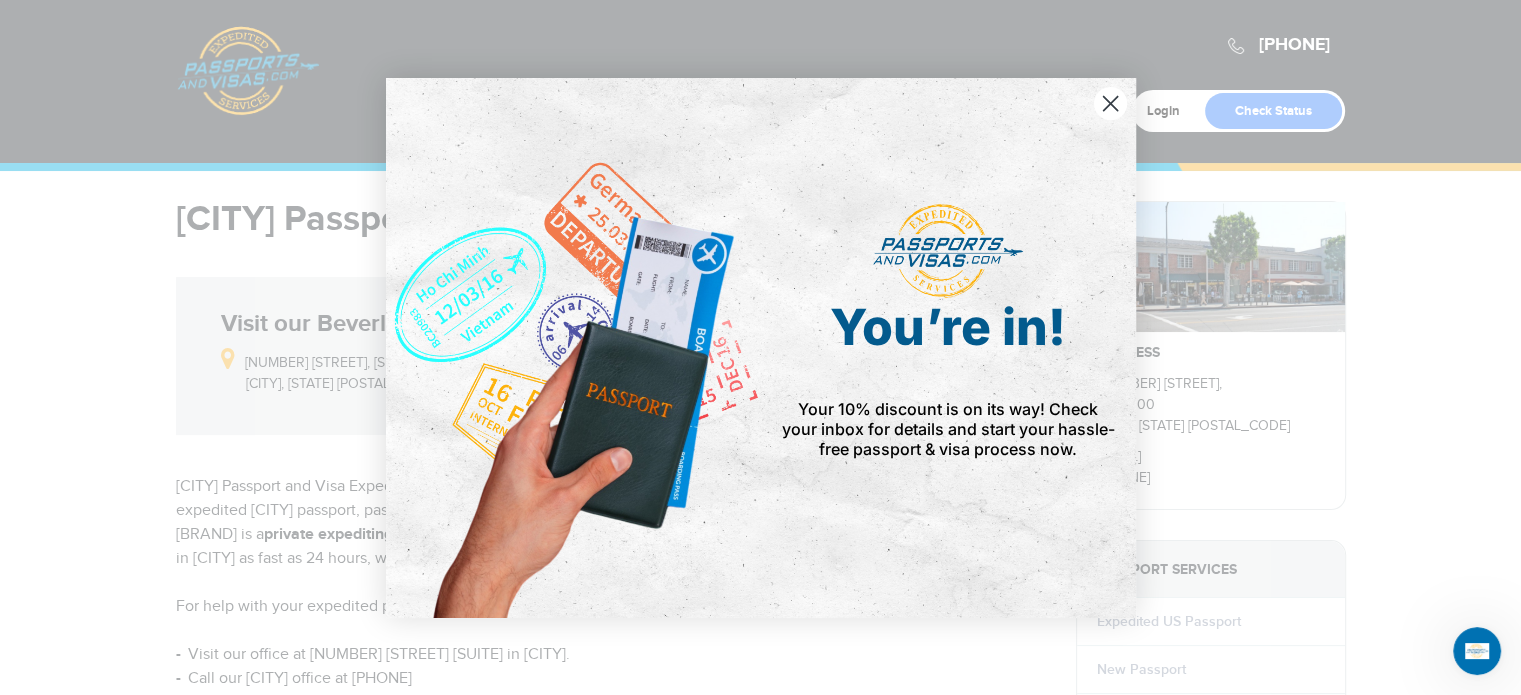 click 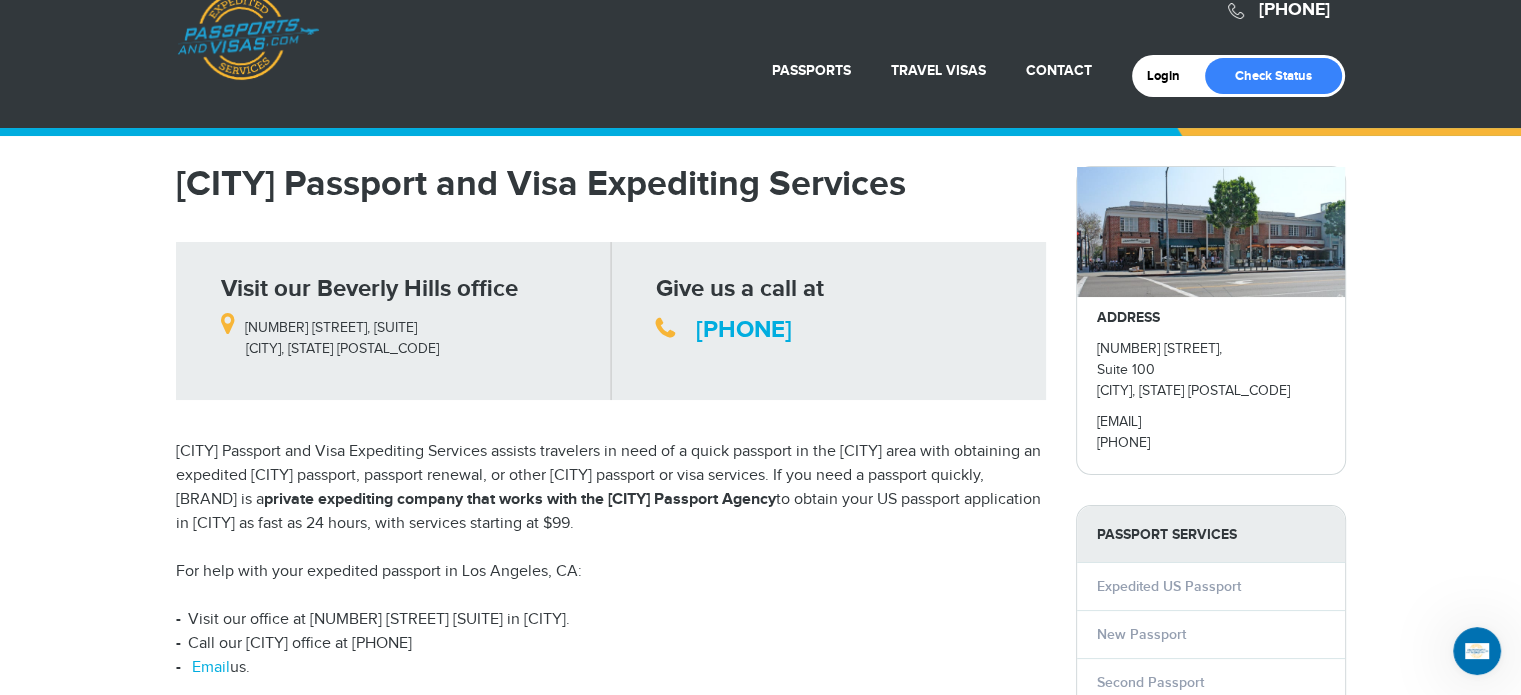 scroll, scrollTop: 0, scrollLeft: 0, axis: both 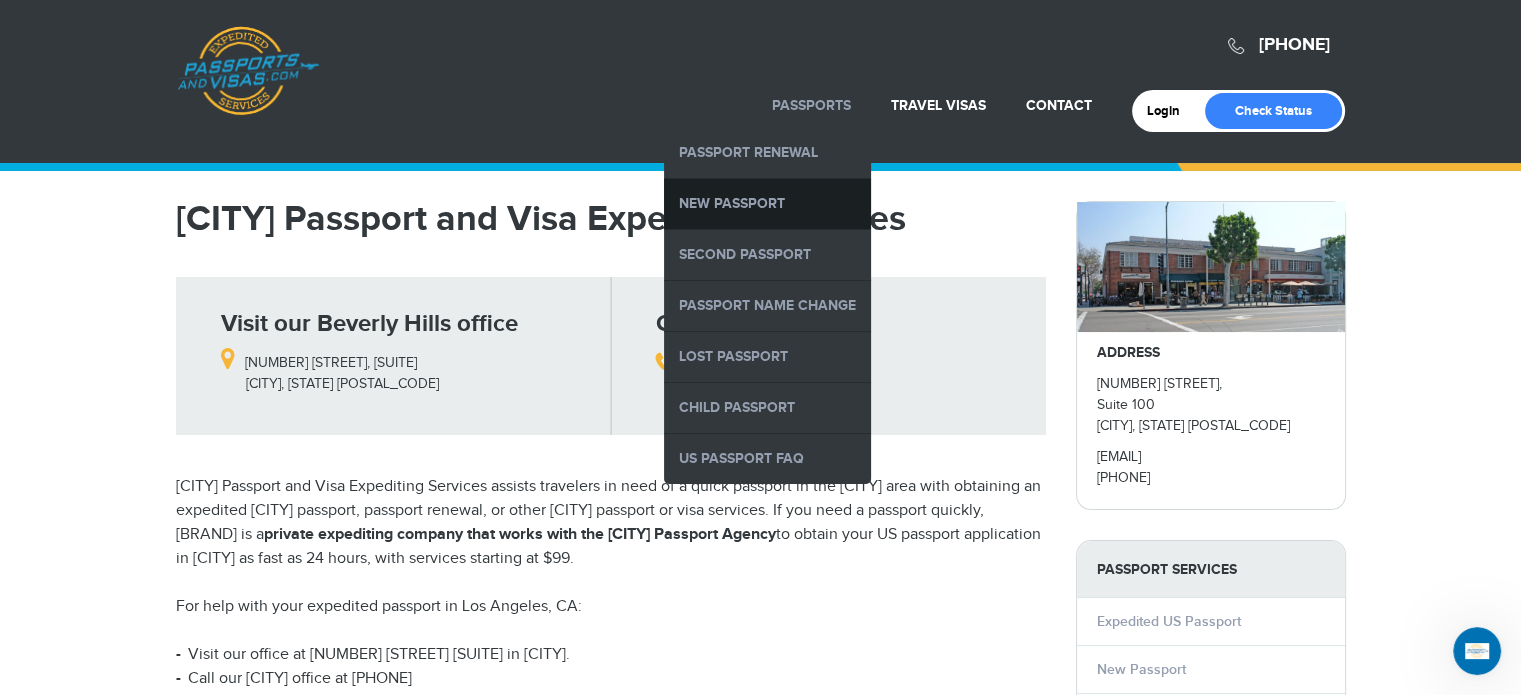 click on "New Passport" at bounding box center (767, 204) 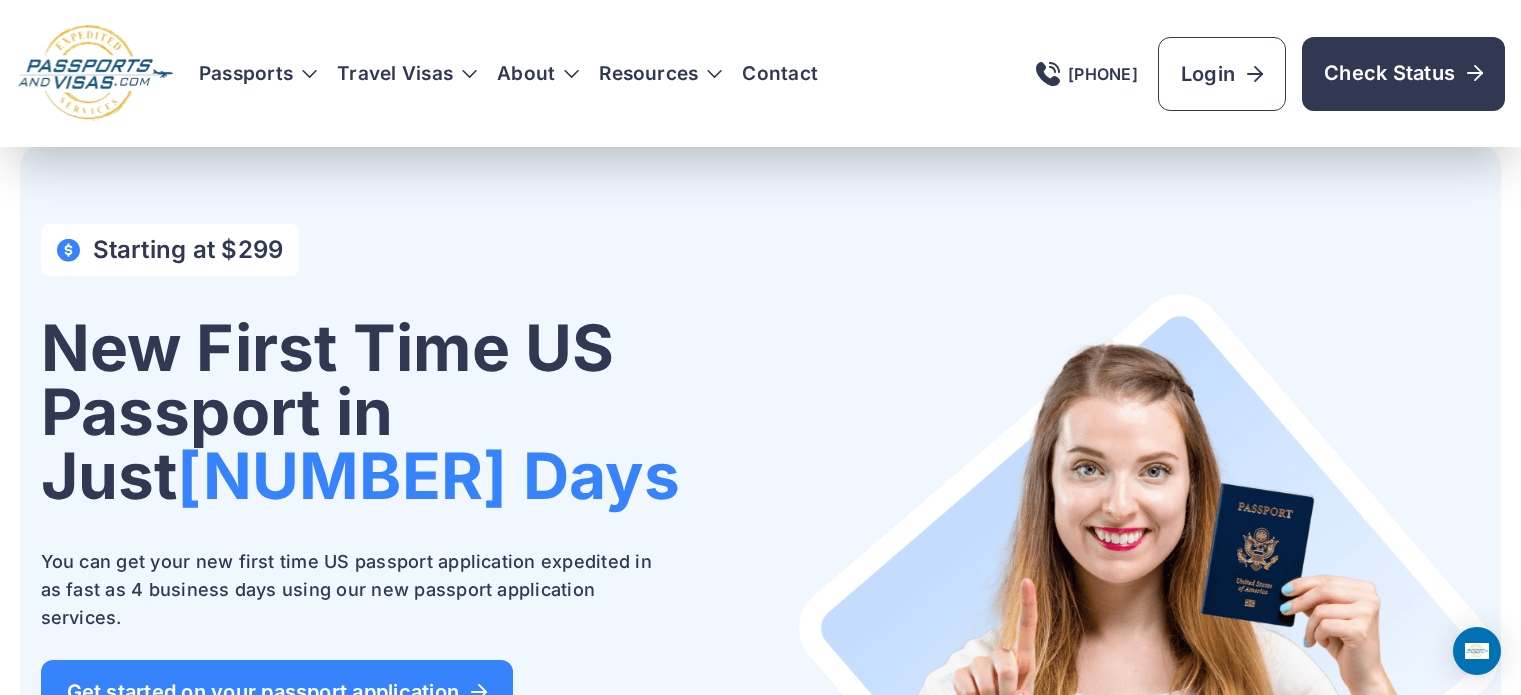 scroll, scrollTop: 1498, scrollLeft: 0, axis: vertical 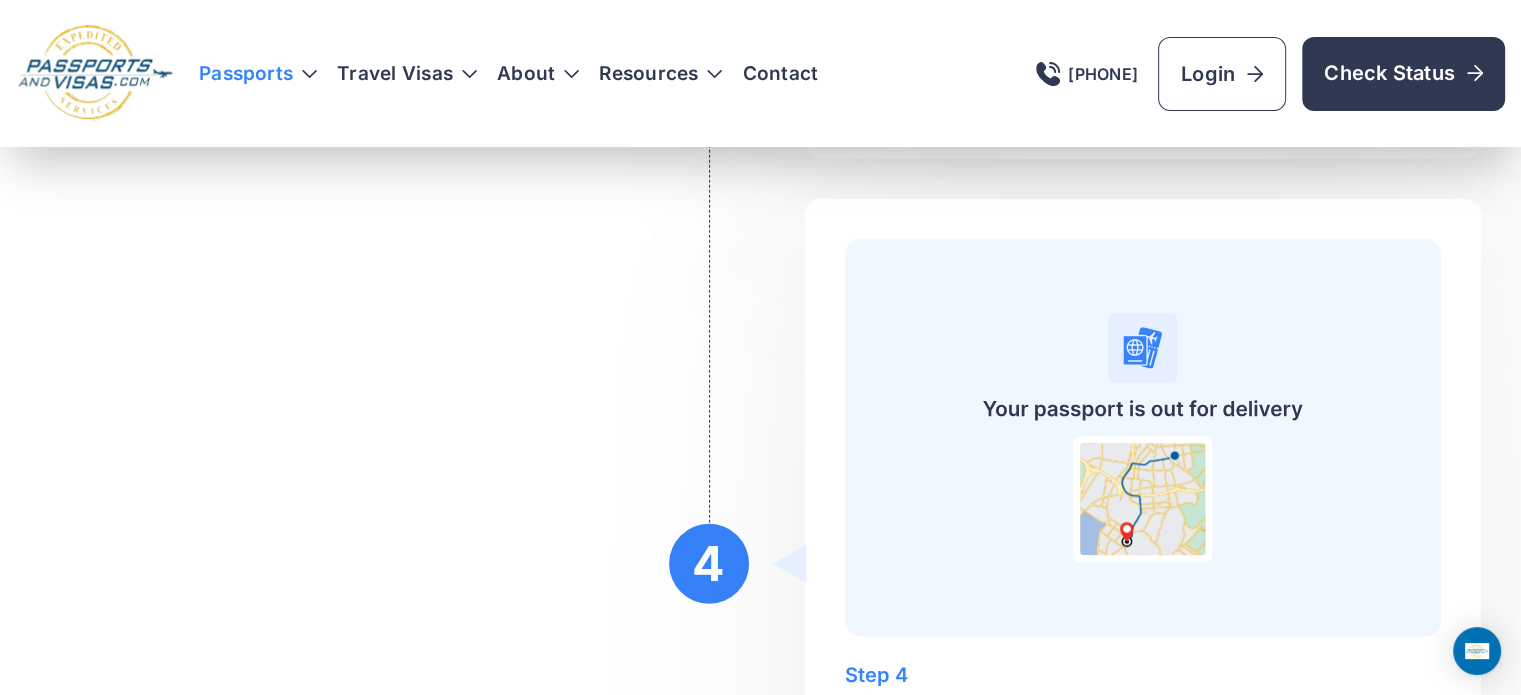 click on "Passports" at bounding box center (258, 74) 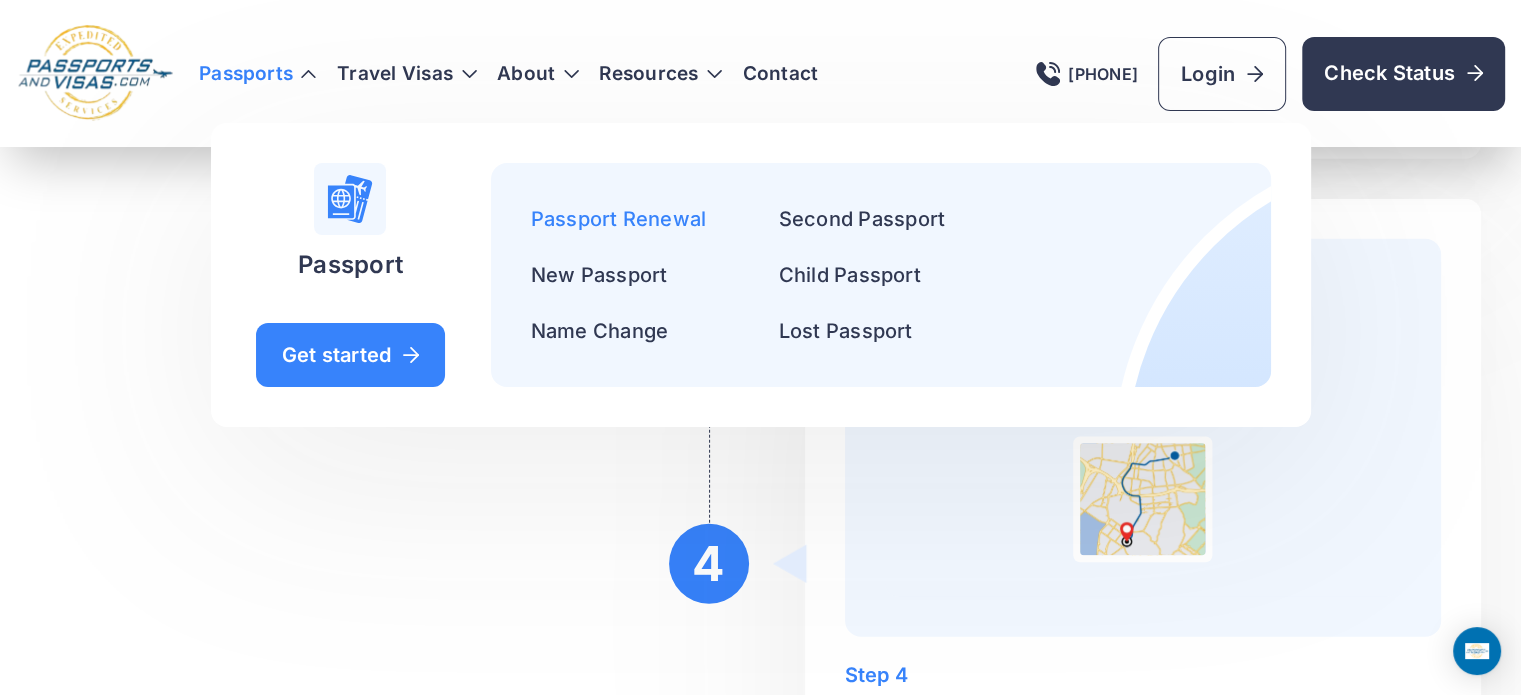 click on "Passport Renewal" at bounding box center (619, 219) 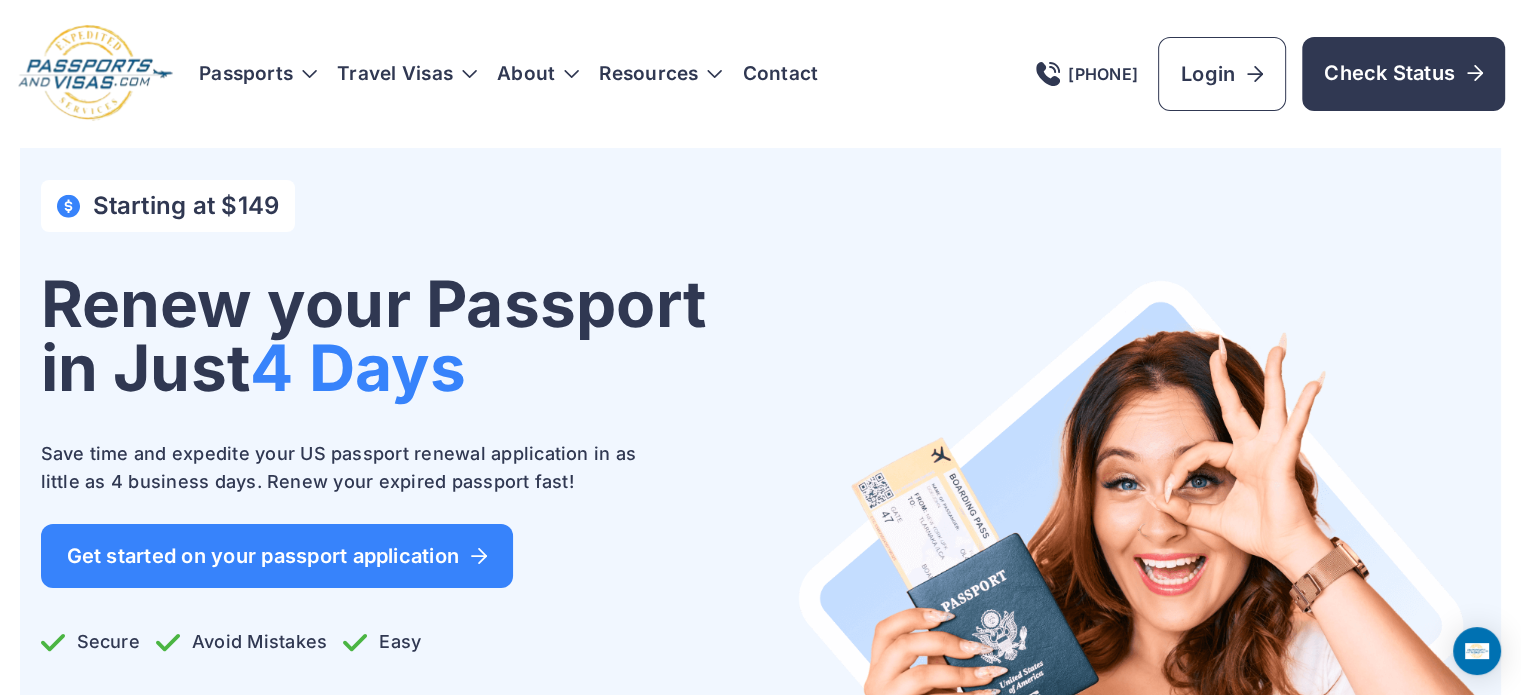 scroll, scrollTop: 83, scrollLeft: 0, axis: vertical 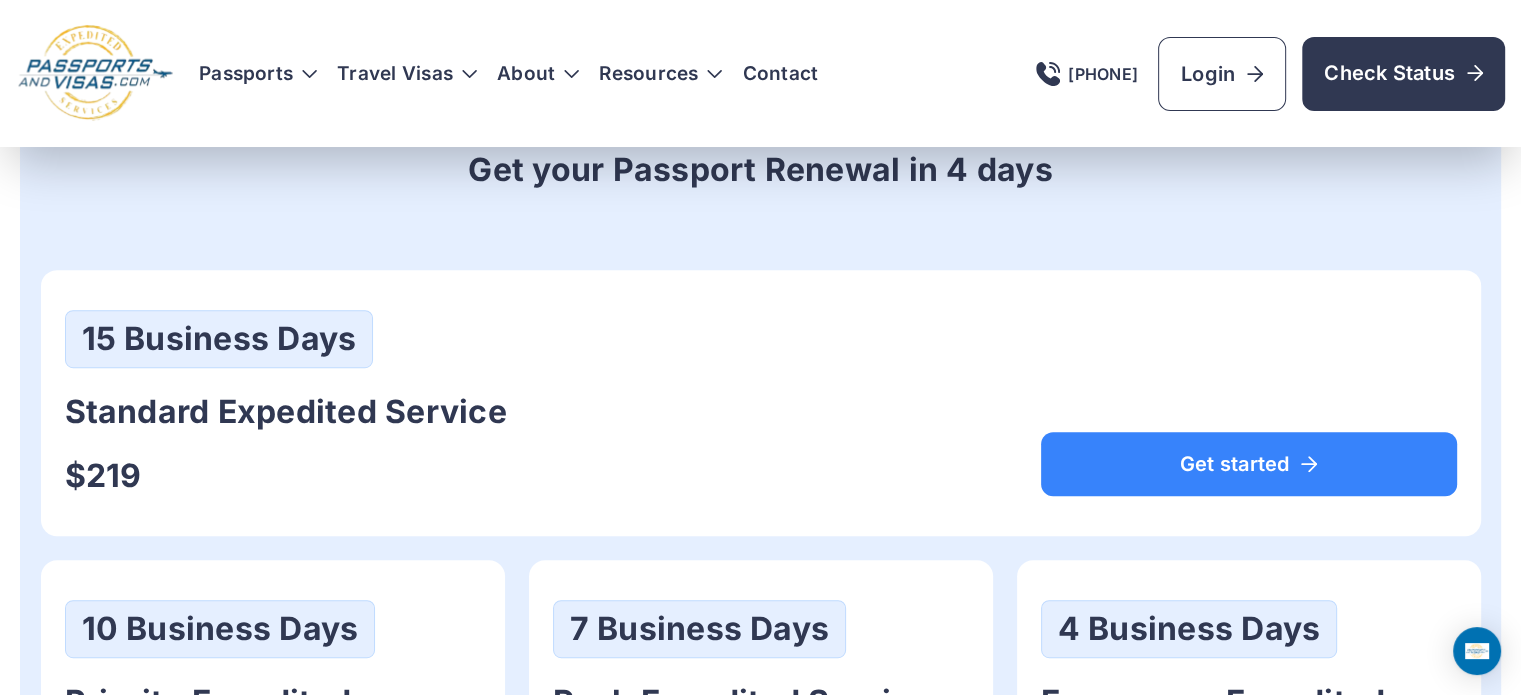 click on "15 Business Days" at bounding box center [286, 339] 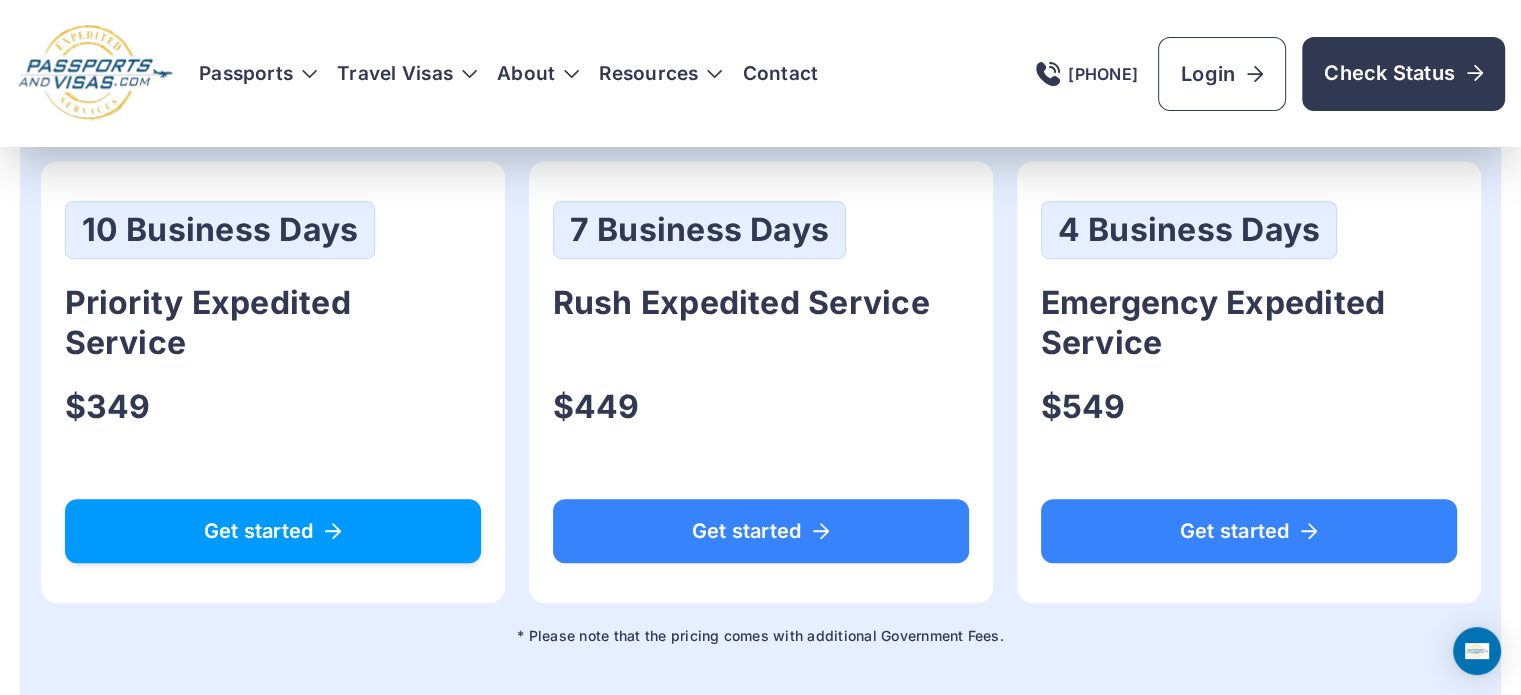 scroll, scrollTop: 1400, scrollLeft: 0, axis: vertical 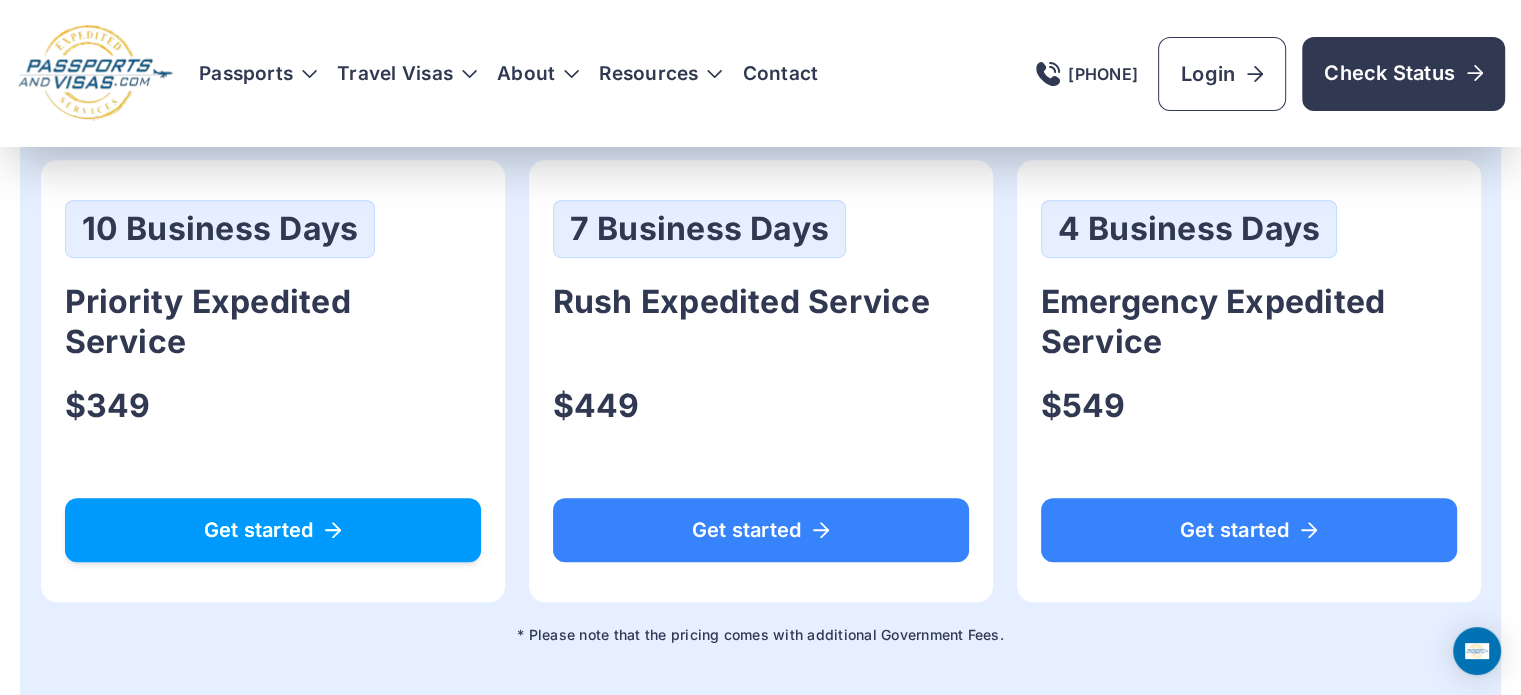 click on "Get started" at bounding box center (273, 530) 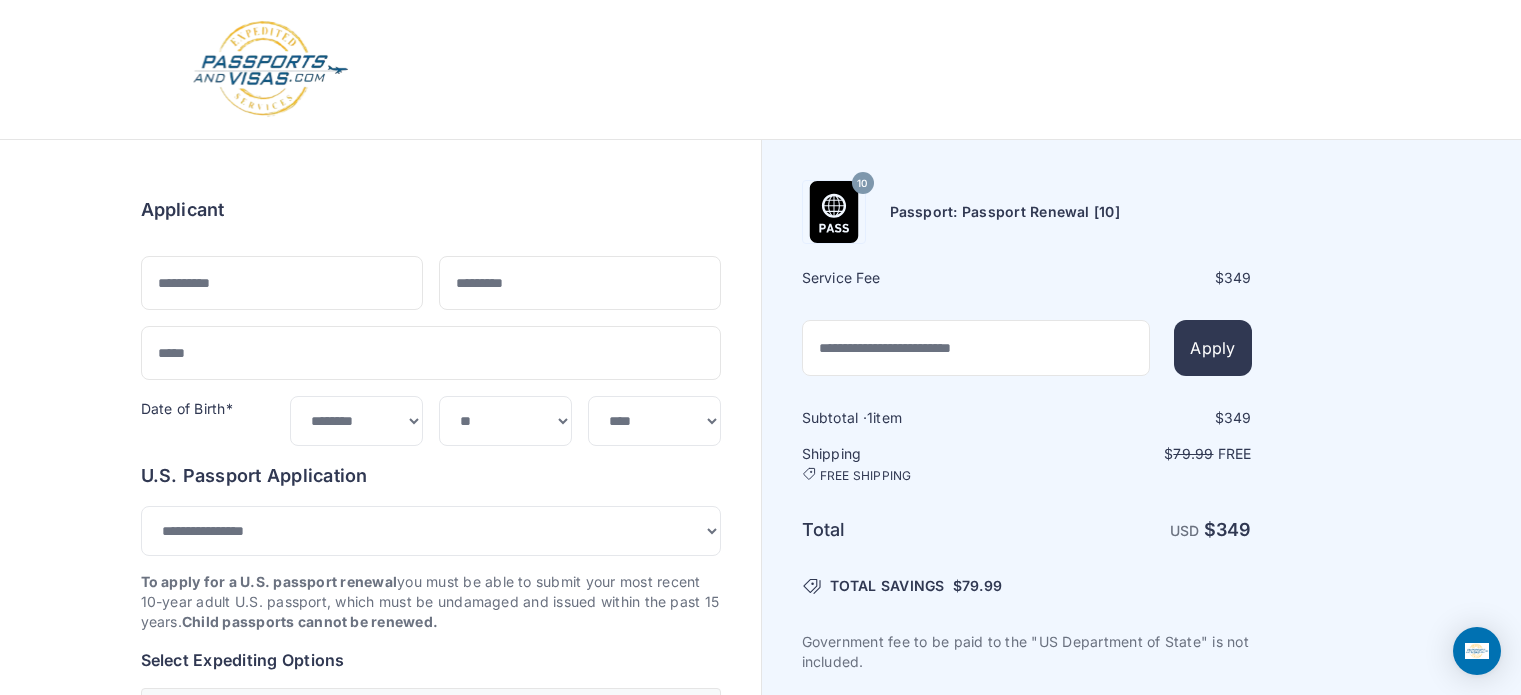 select on "*******" 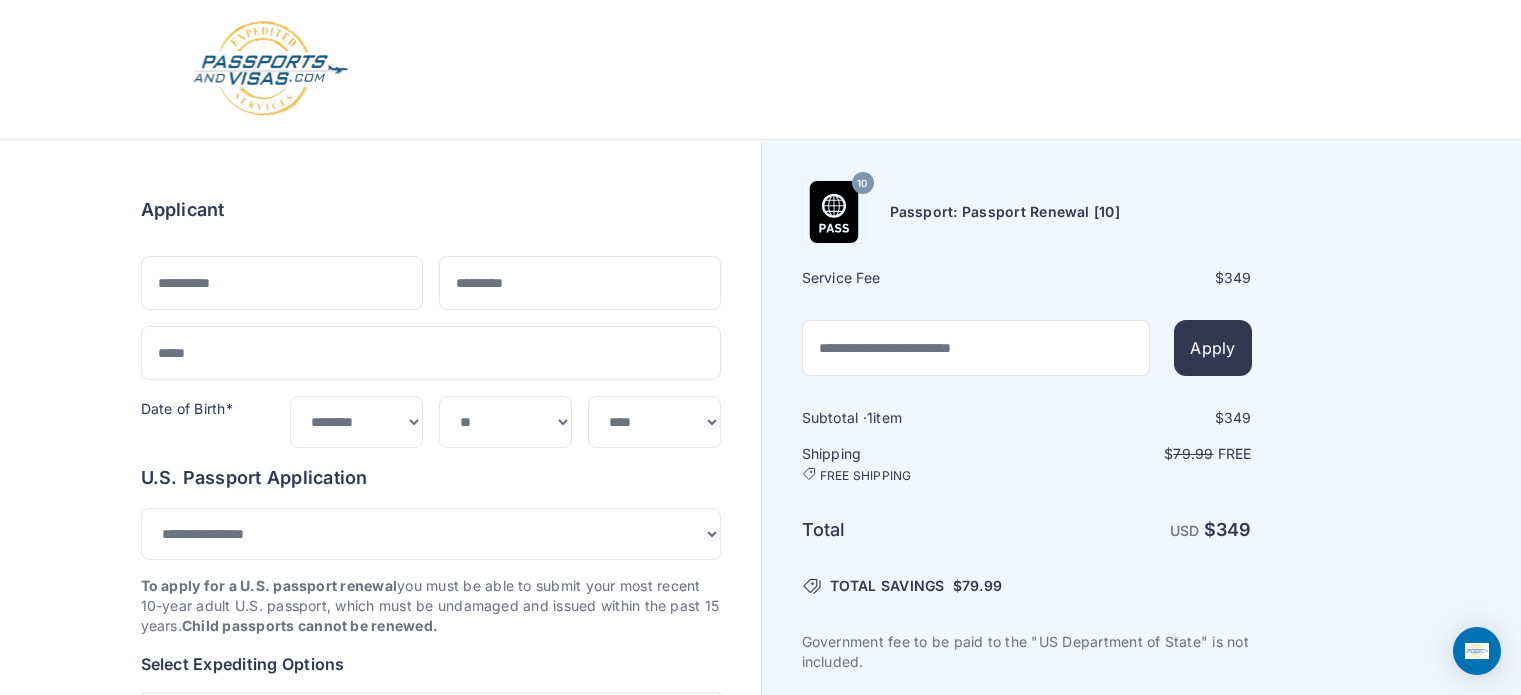 scroll, scrollTop: 0, scrollLeft: 0, axis: both 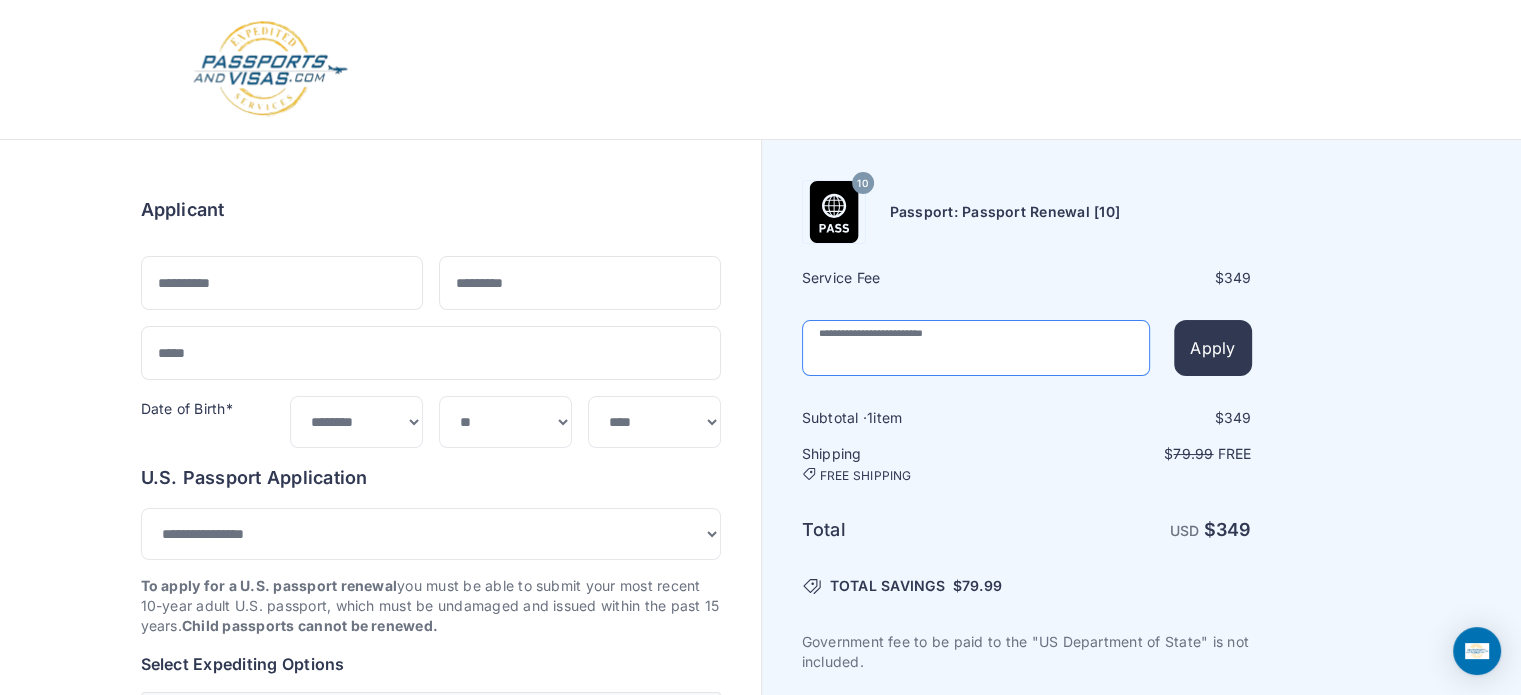 click at bounding box center [976, 348] 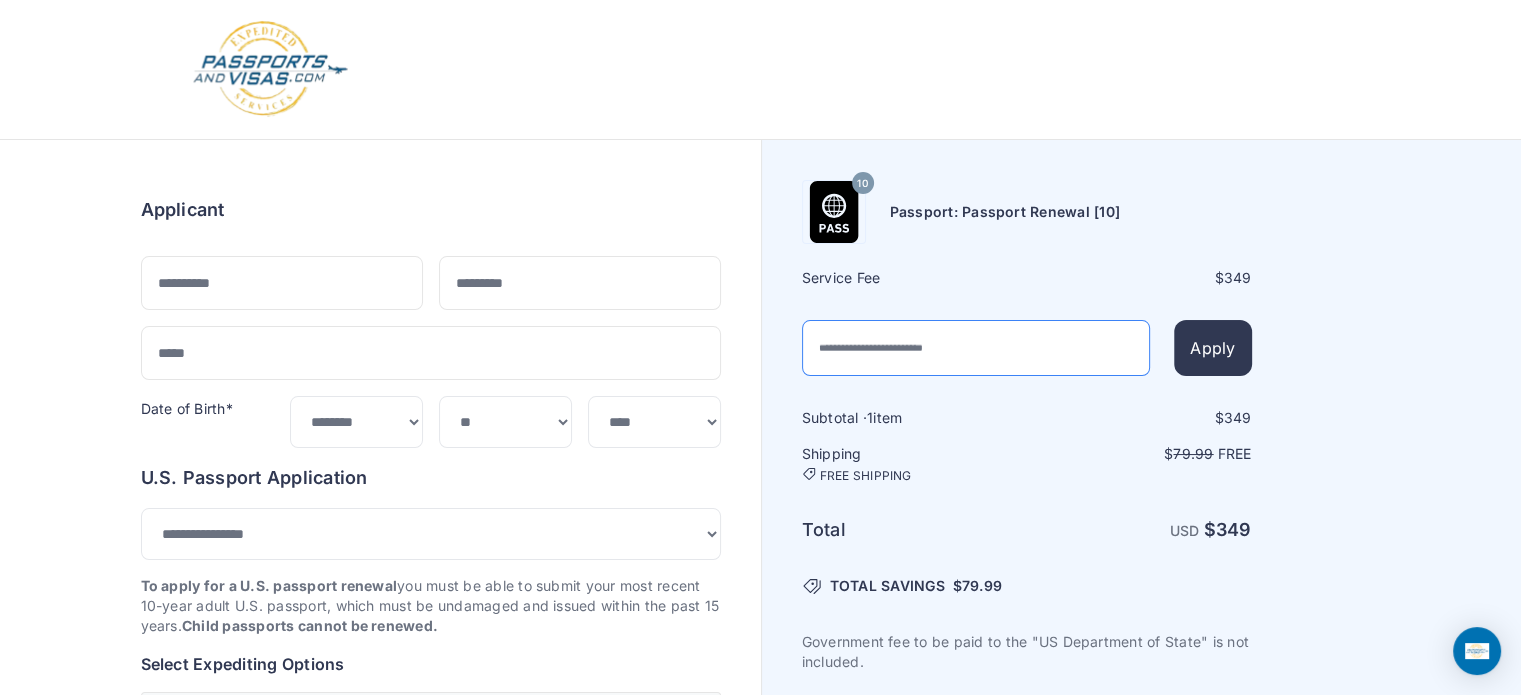 scroll, scrollTop: 0, scrollLeft: 0, axis: both 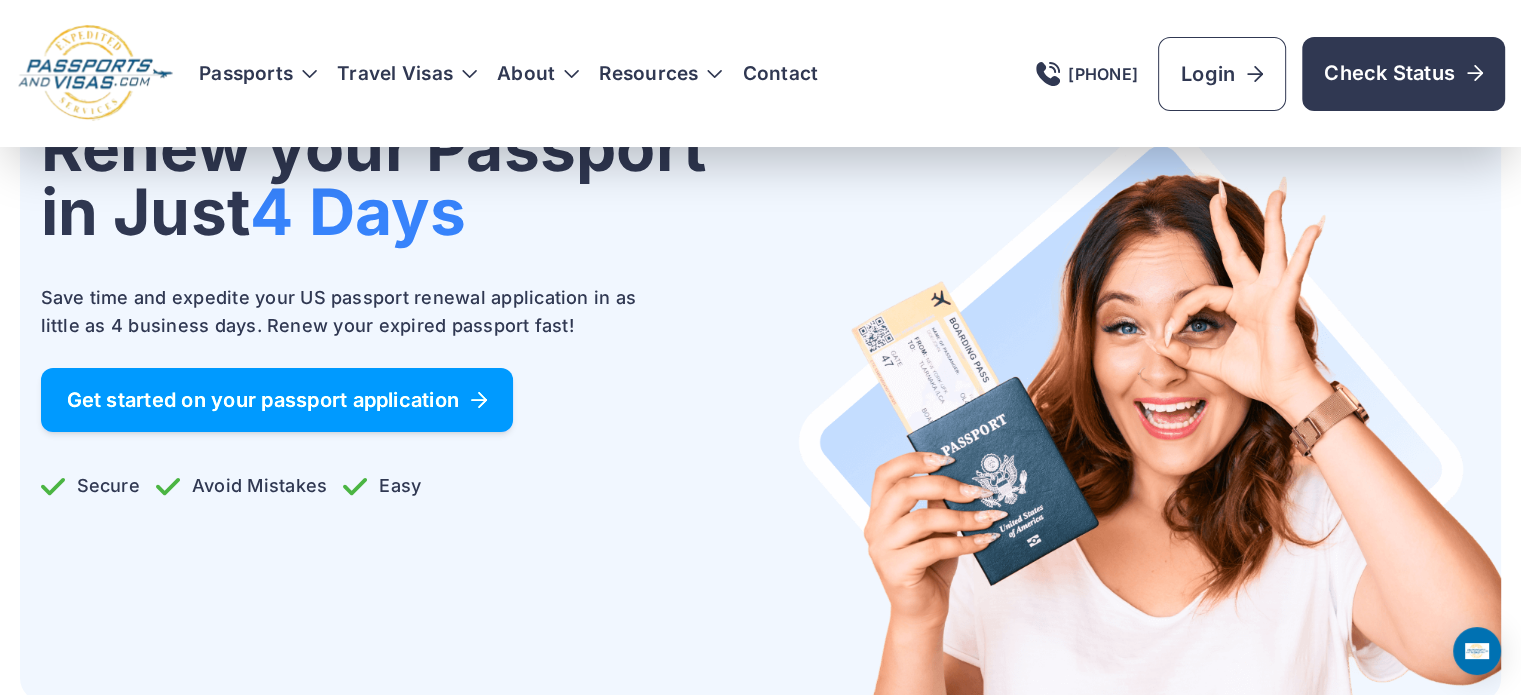 click on "Get started on your passport application" at bounding box center (277, 400) 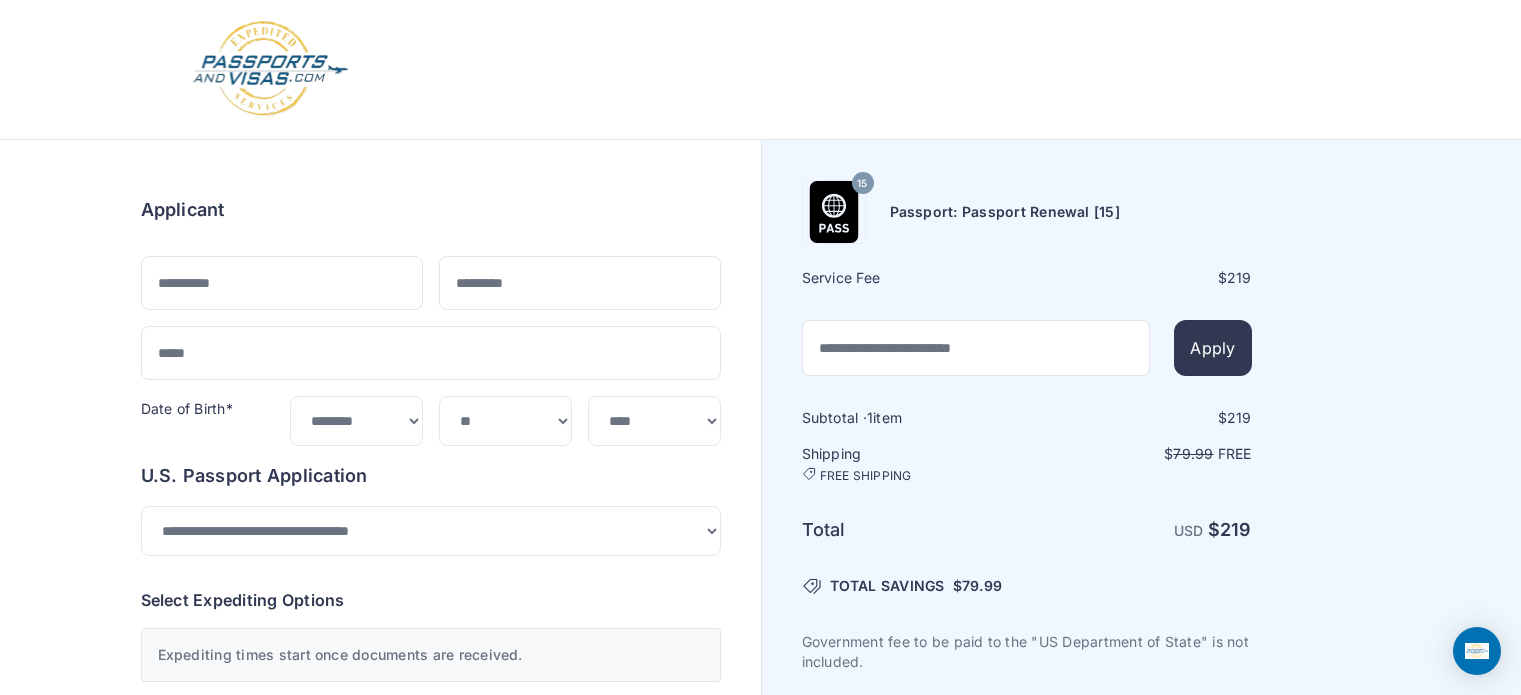 select on "**" 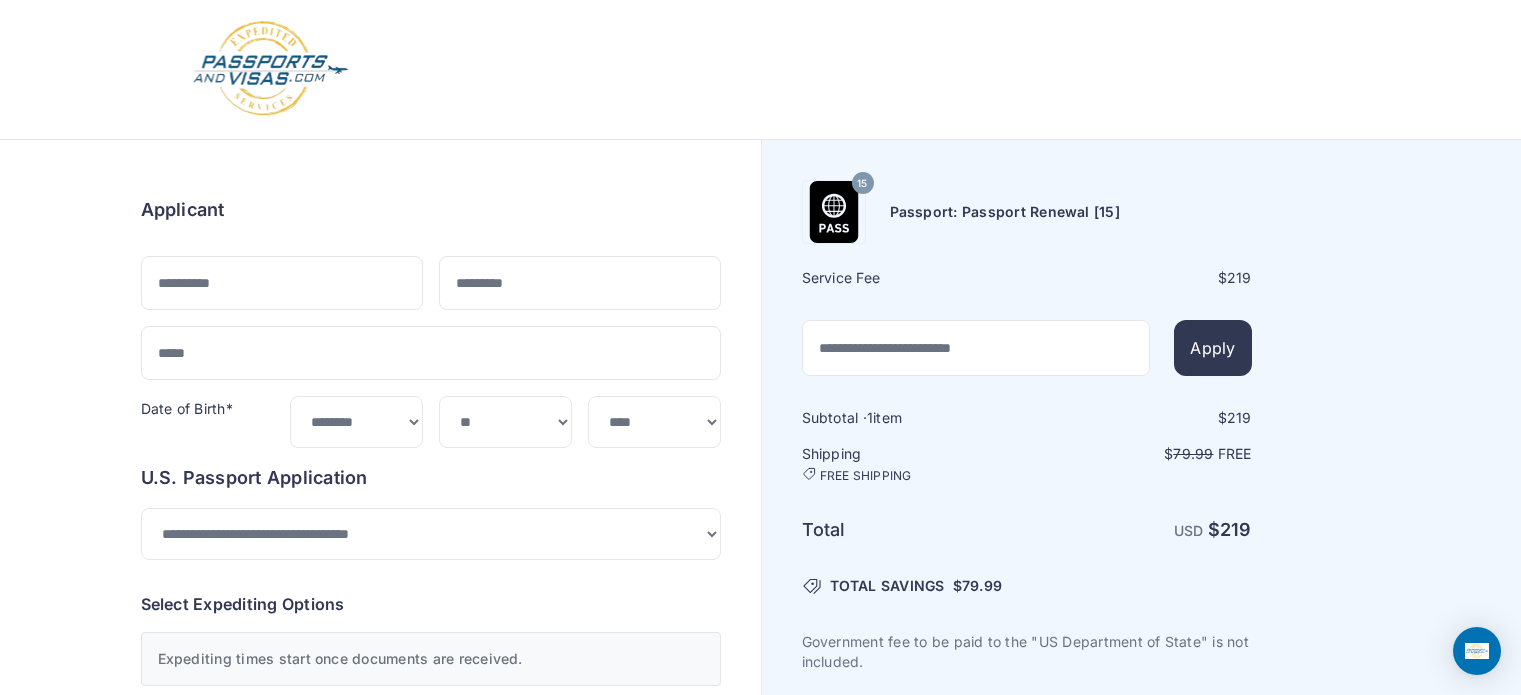 scroll, scrollTop: 0, scrollLeft: 0, axis: both 